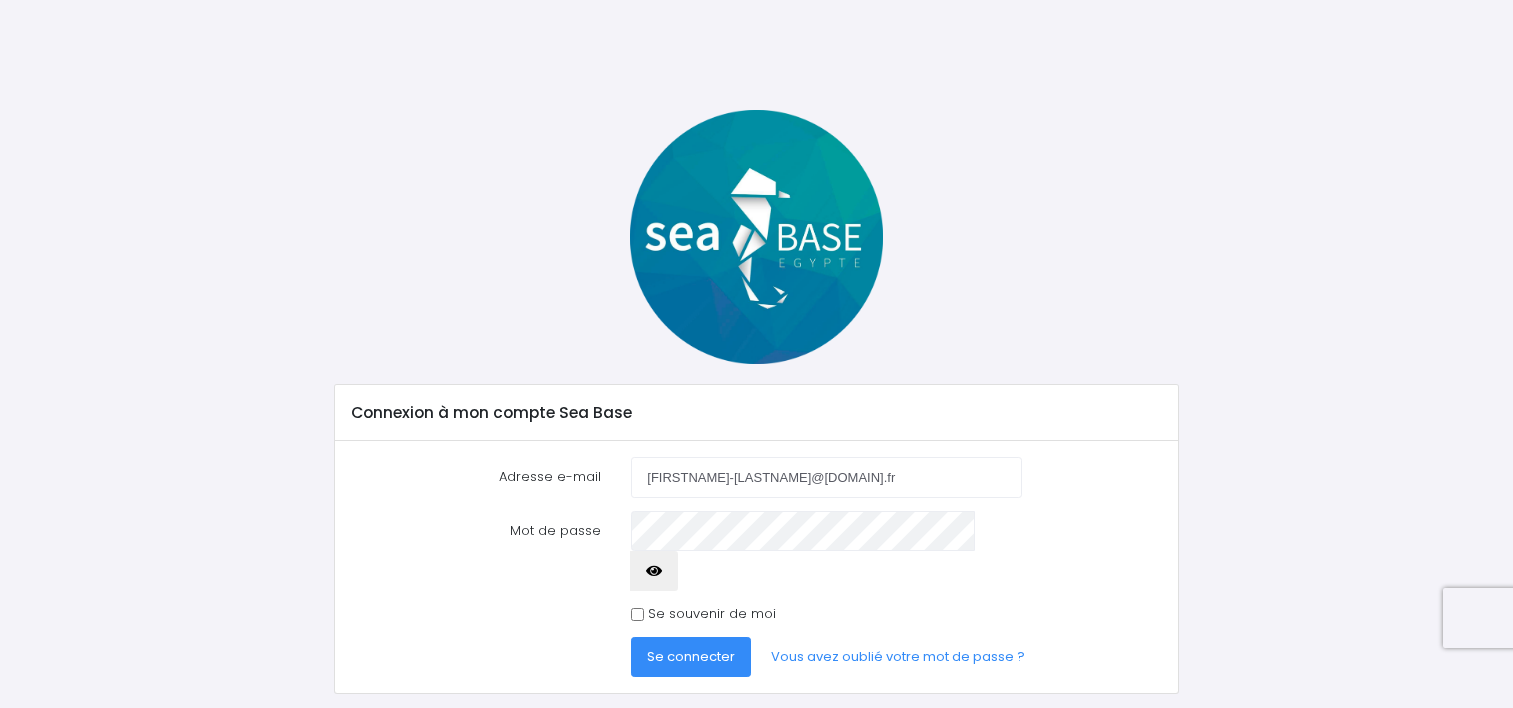 scroll, scrollTop: 0, scrollLeft: 0, axis: both 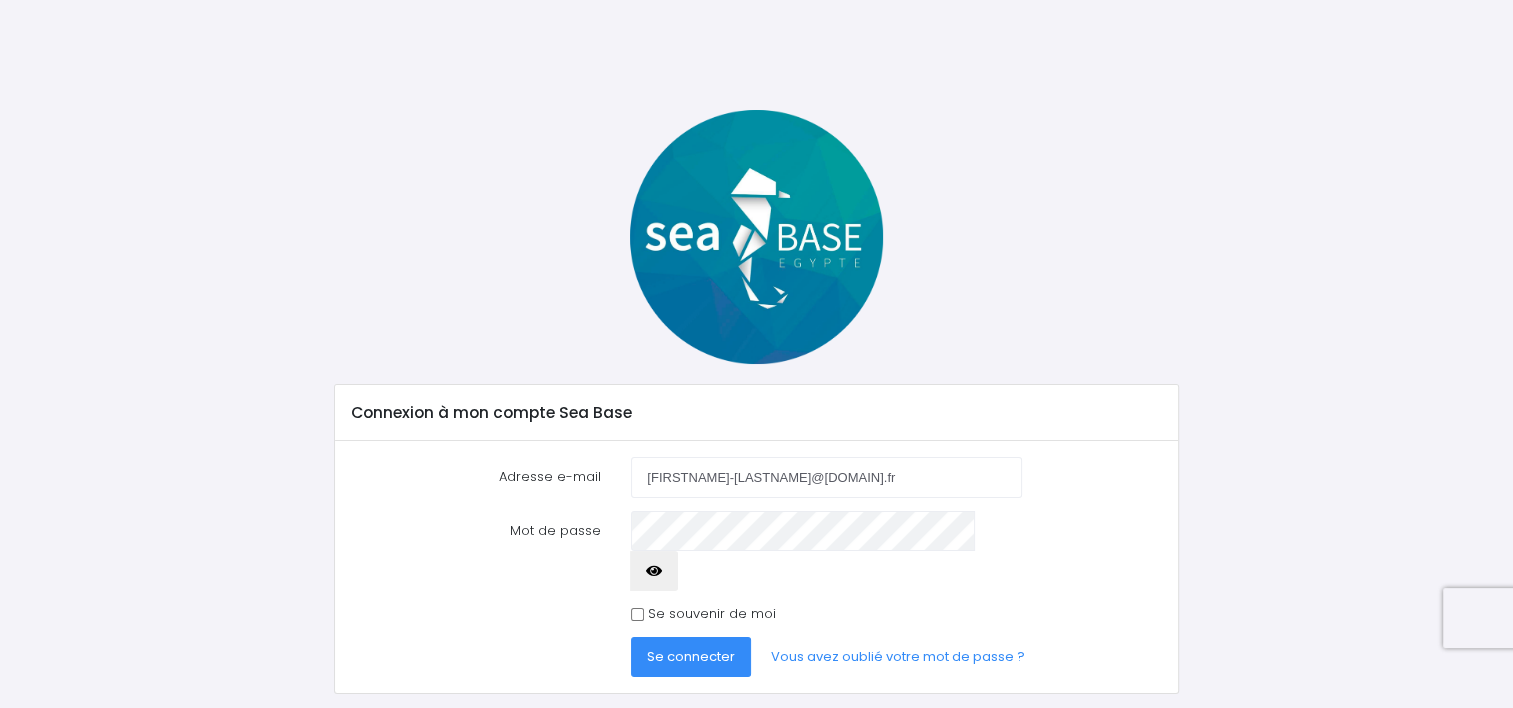 click on "Se connecter" at bounding box center (691, 656) 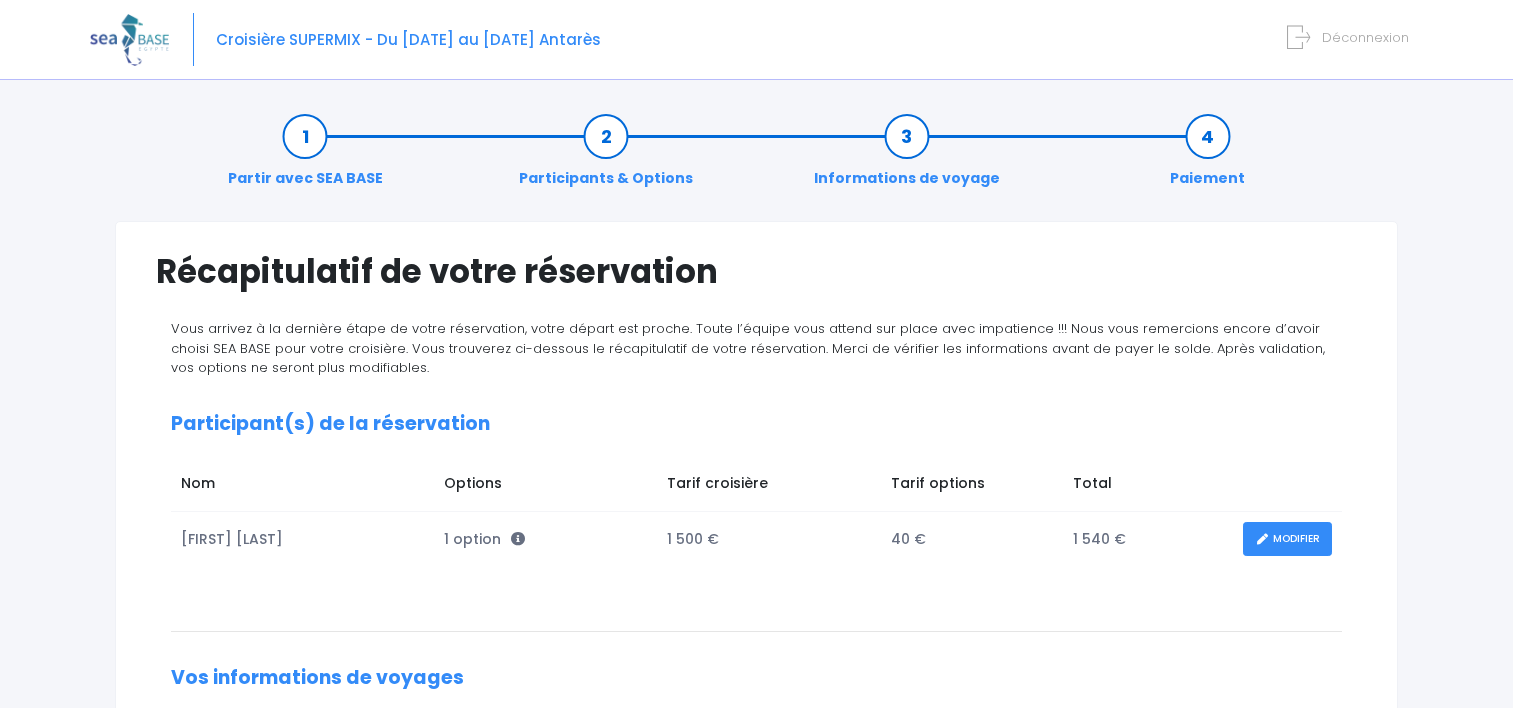 scroll, scrollTop: 0, scrollLeft: 0, axis: both 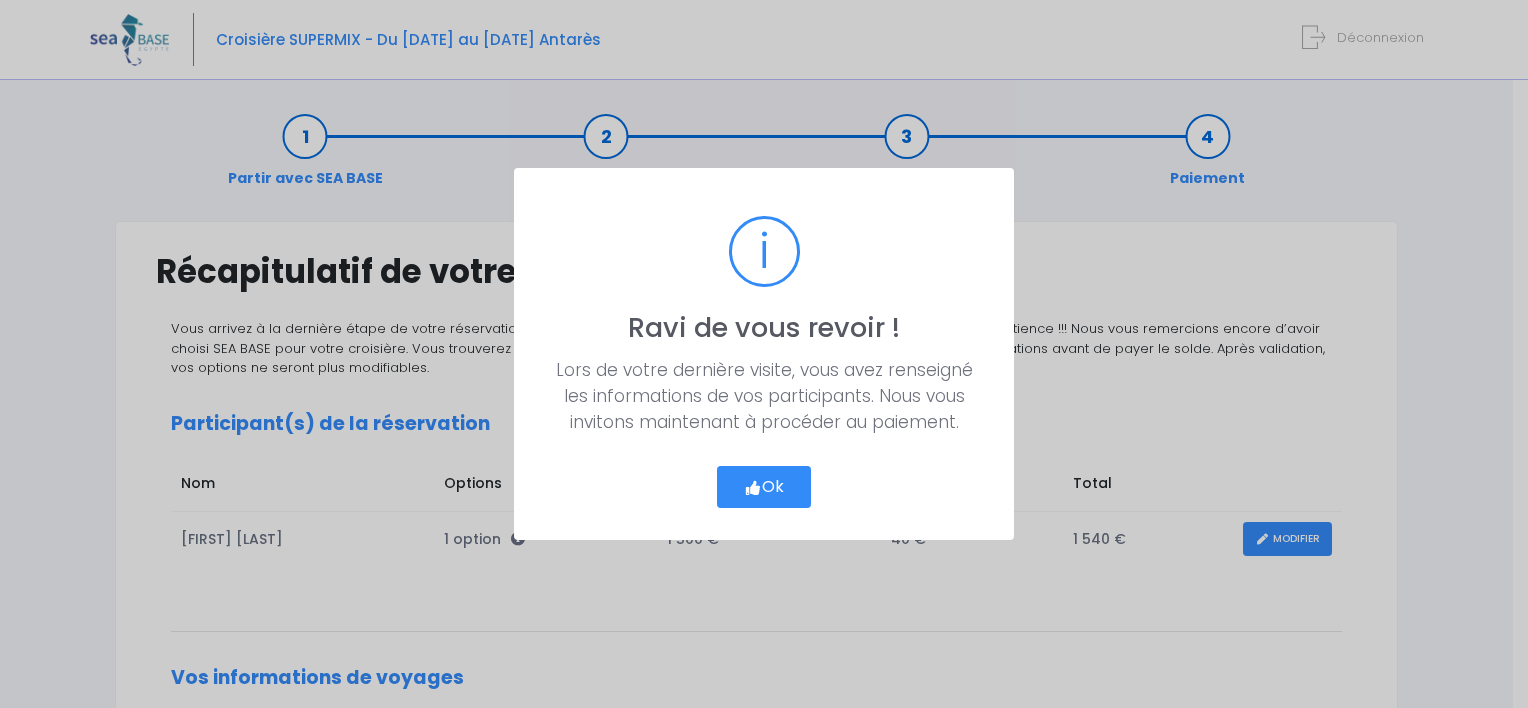 click on "Ok" at bounding box center (764, 487) 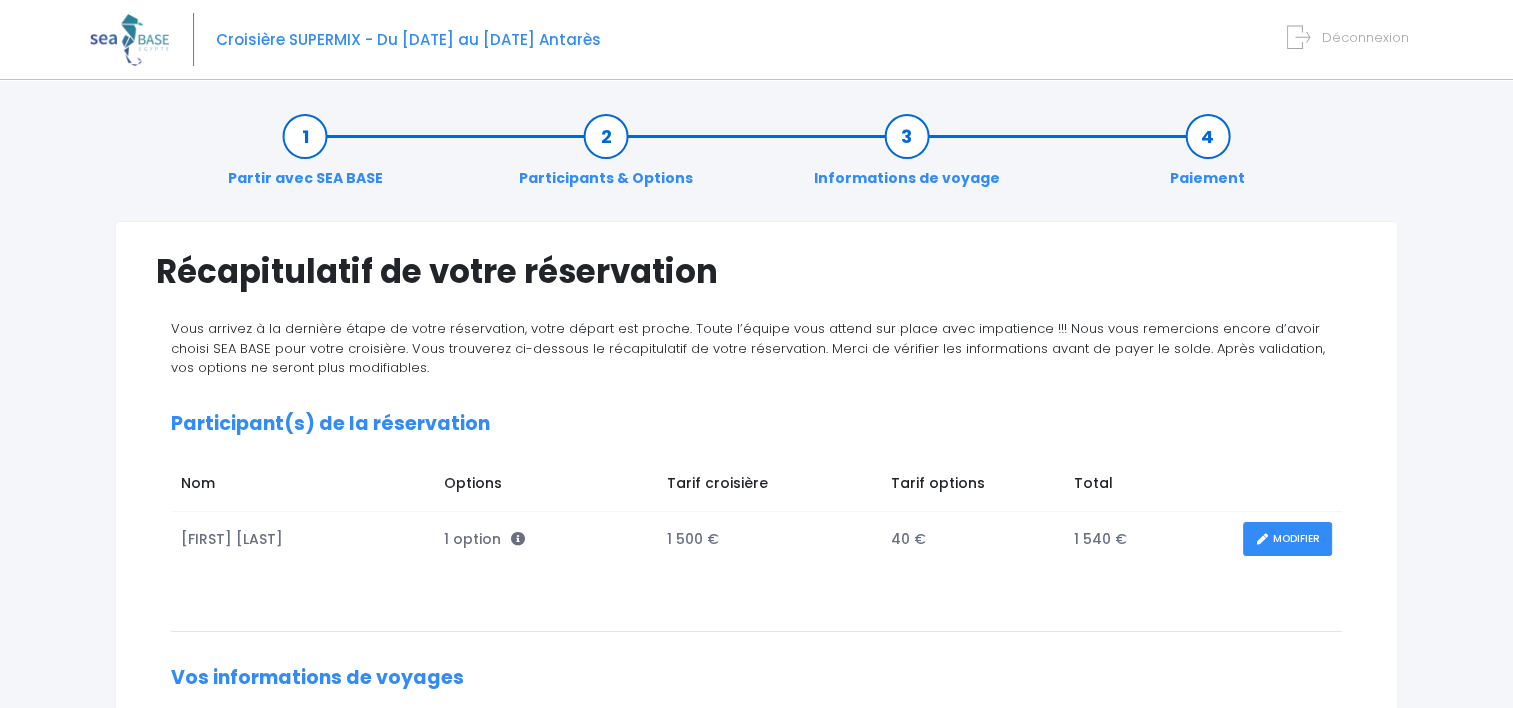 click on "MODIFIER" at bounding box center (1287, 539) 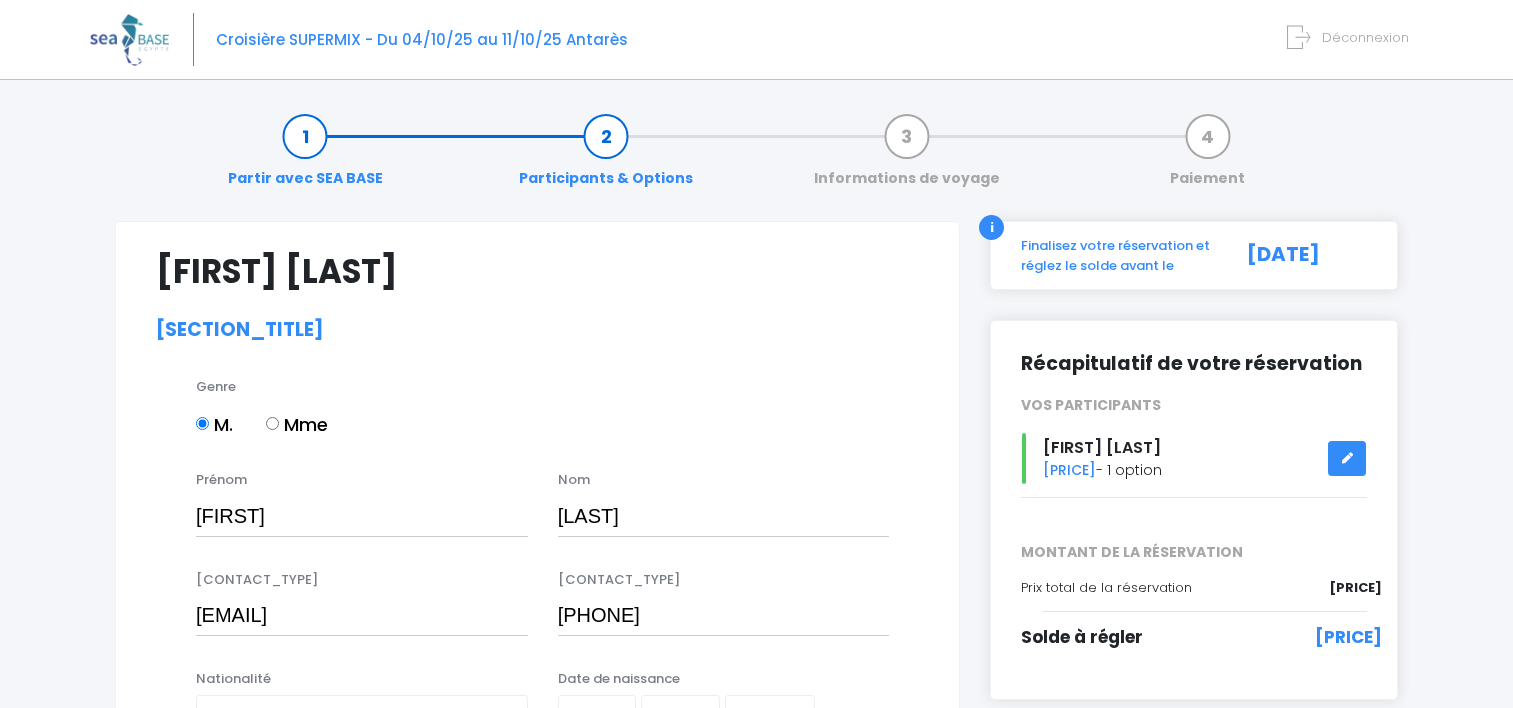 select on "N3" 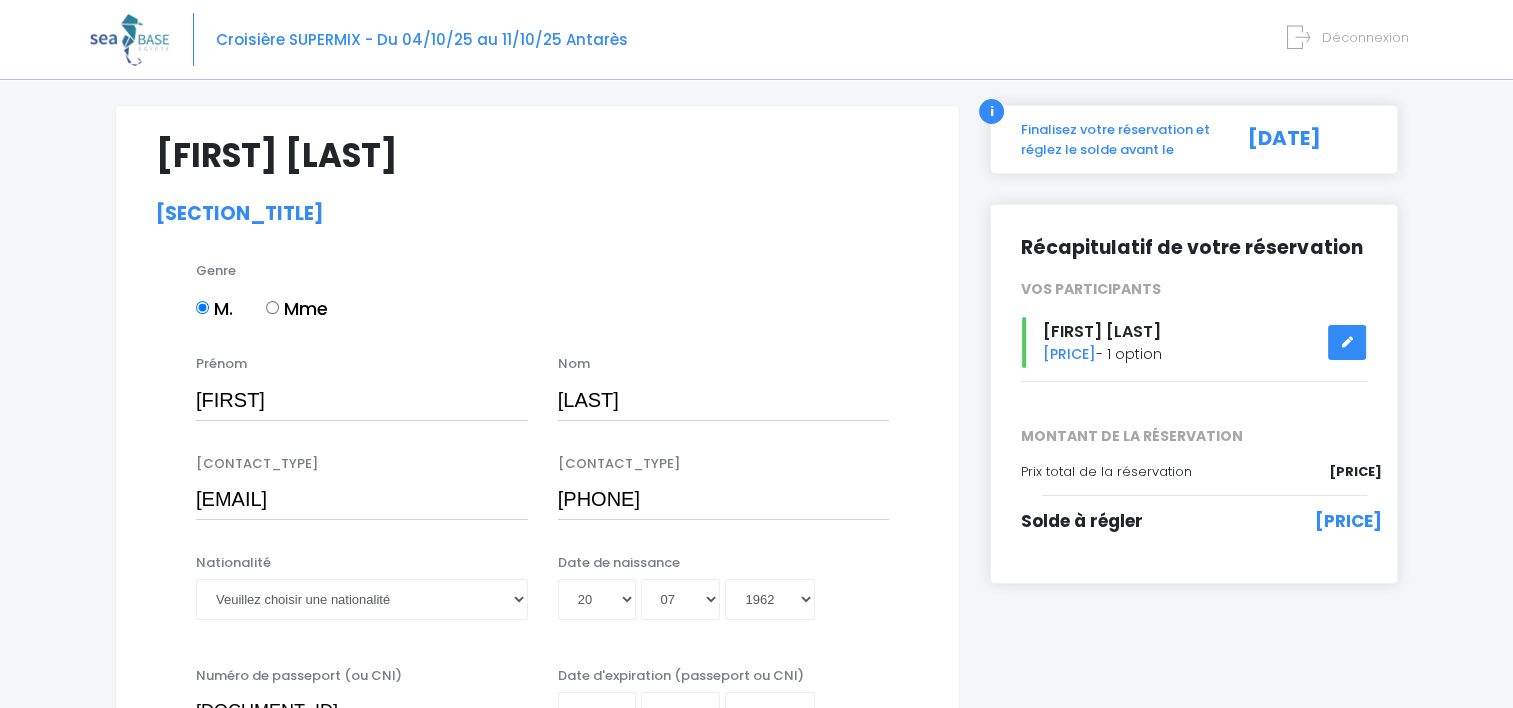 scroll, scrollTop: 300, scrollLeft: 0, axis: vertical 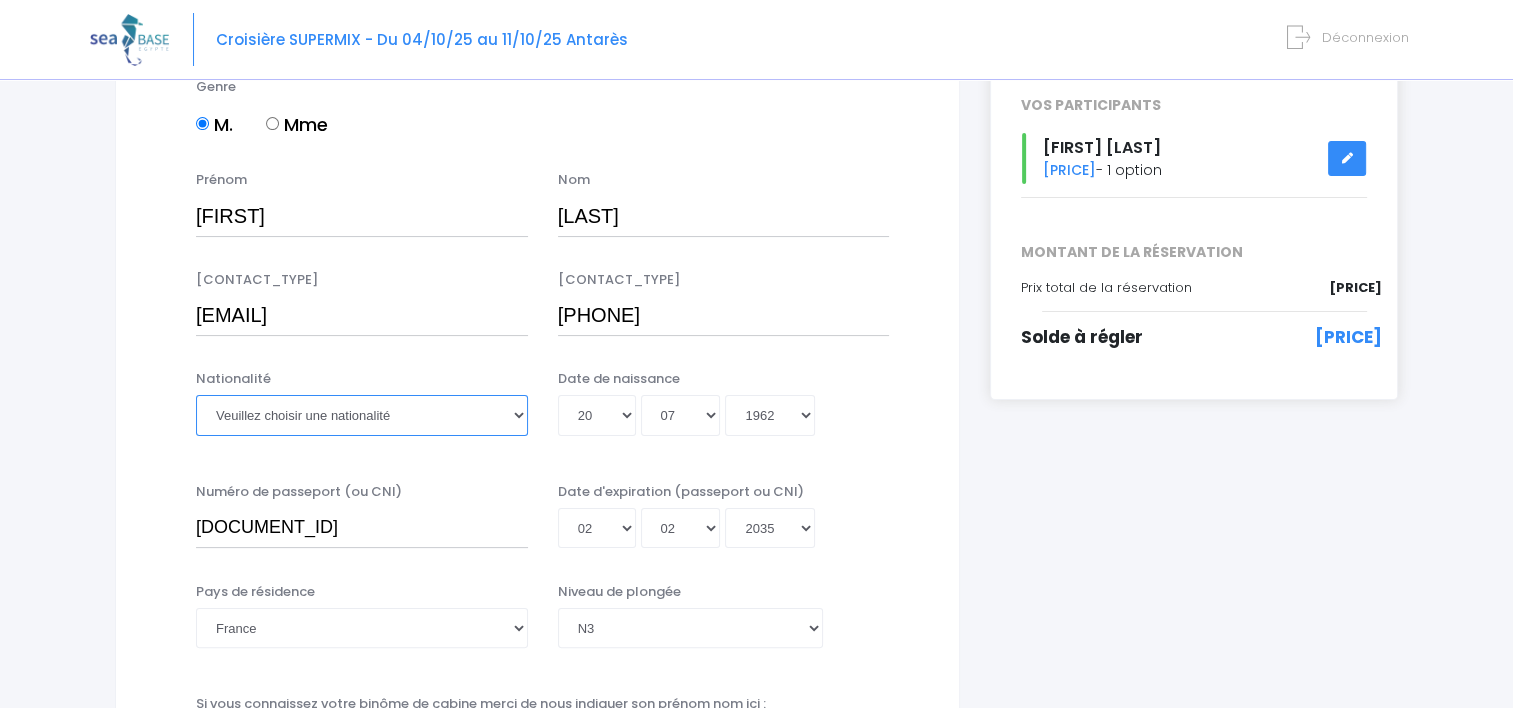 drag, startPoint x: 518, startPoint y: 413, endPoint x: 506, endPoint y: 413, distance: 12 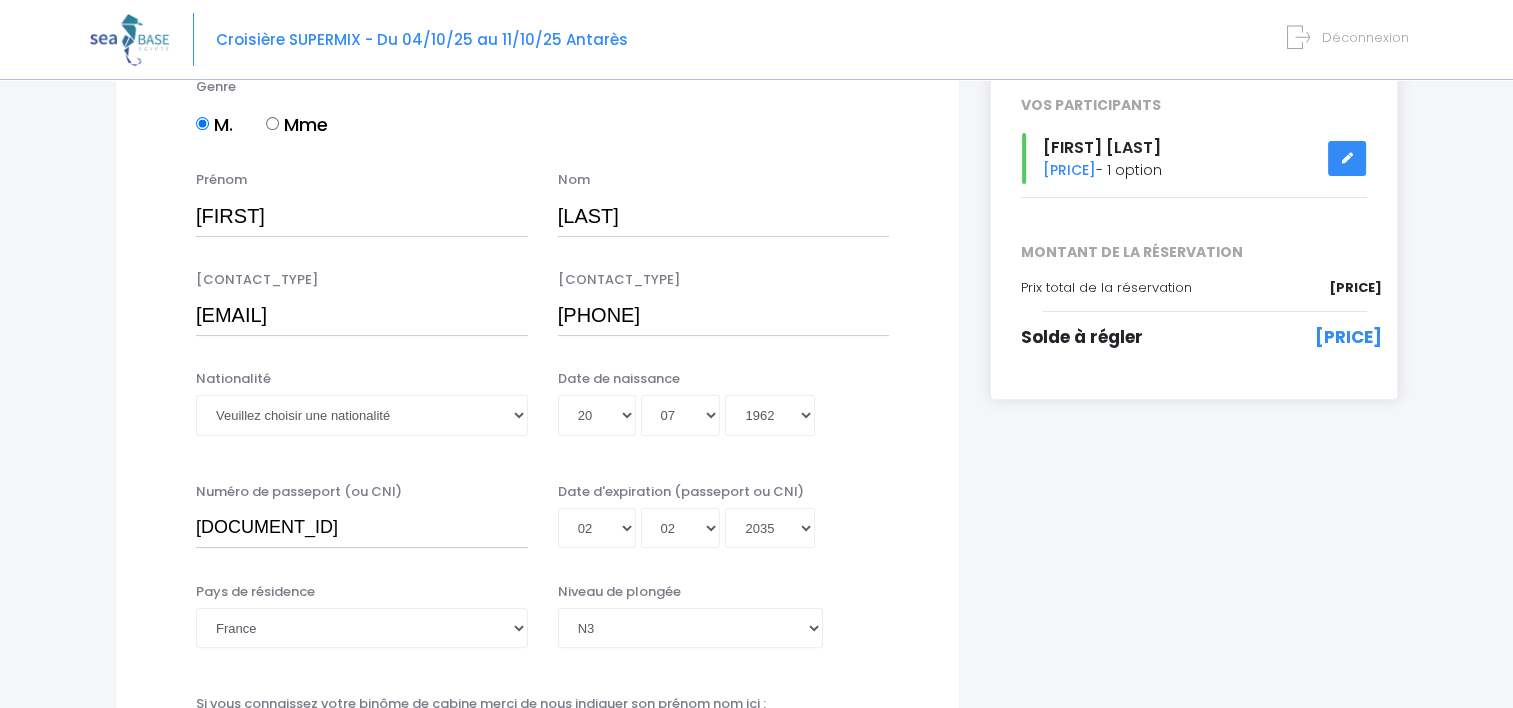 click on "[FIRST] [LAST]
[PRICE]" at bounding box center [1194, 1232] 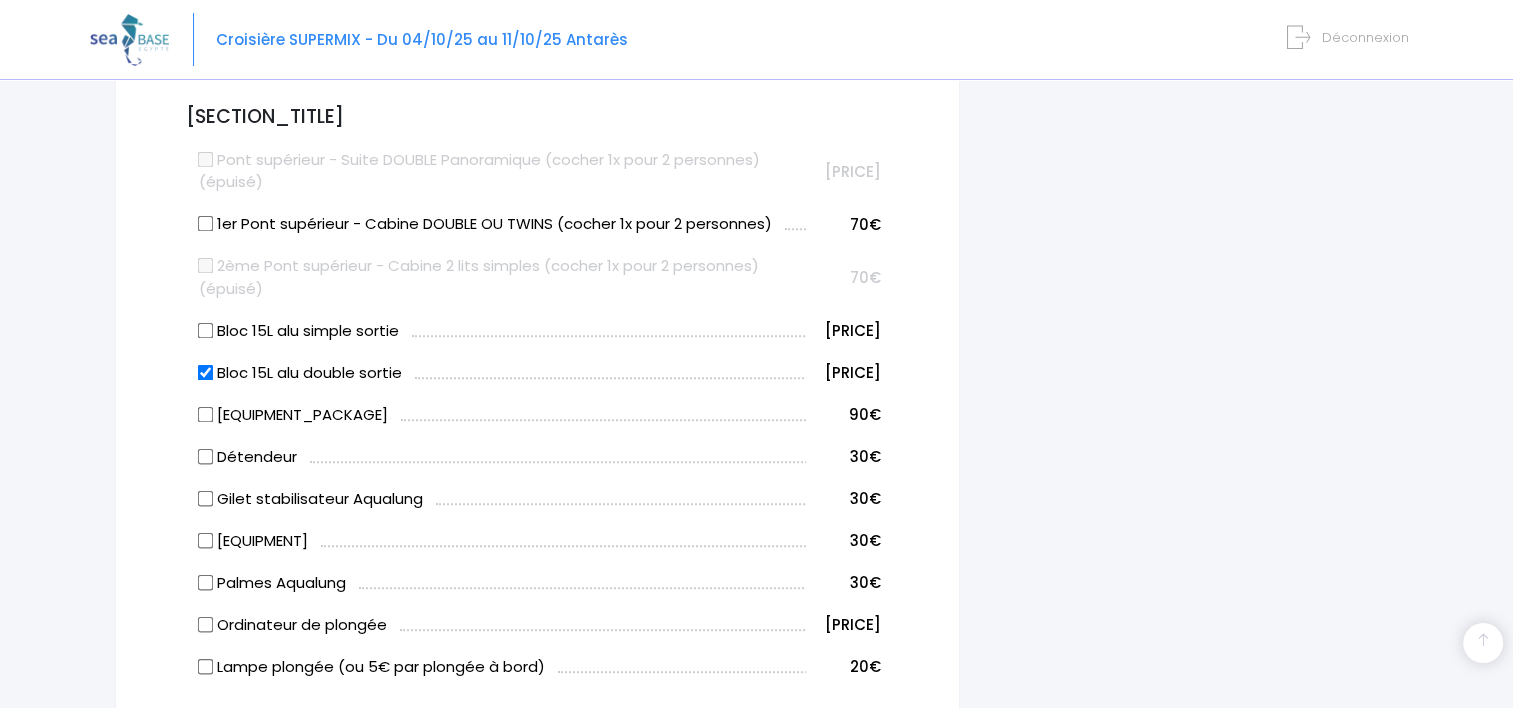 scroll, scrollTop: 1100, scrollLeft: 0, axis: vertical 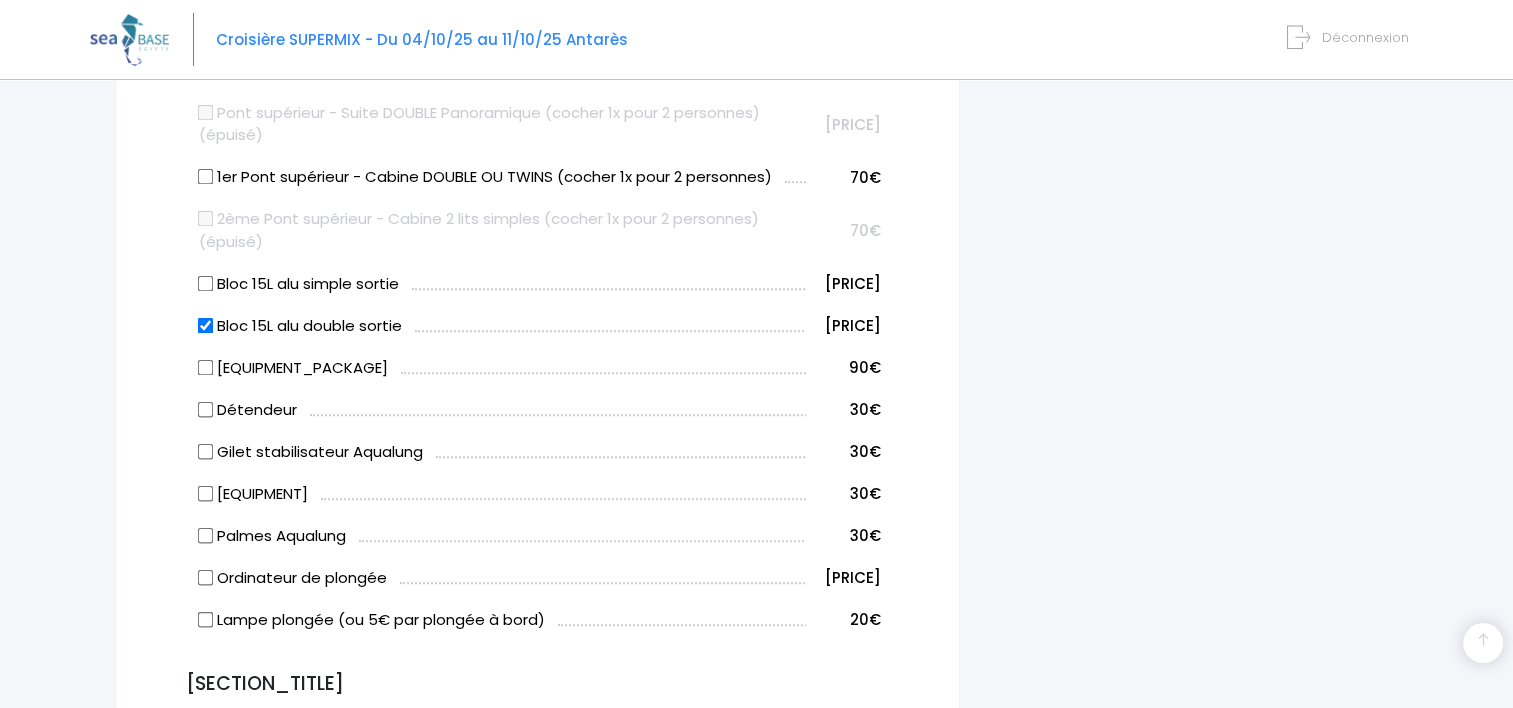 click on "Bloc 15L alu simple sortie" at bounding box center (206, 283) 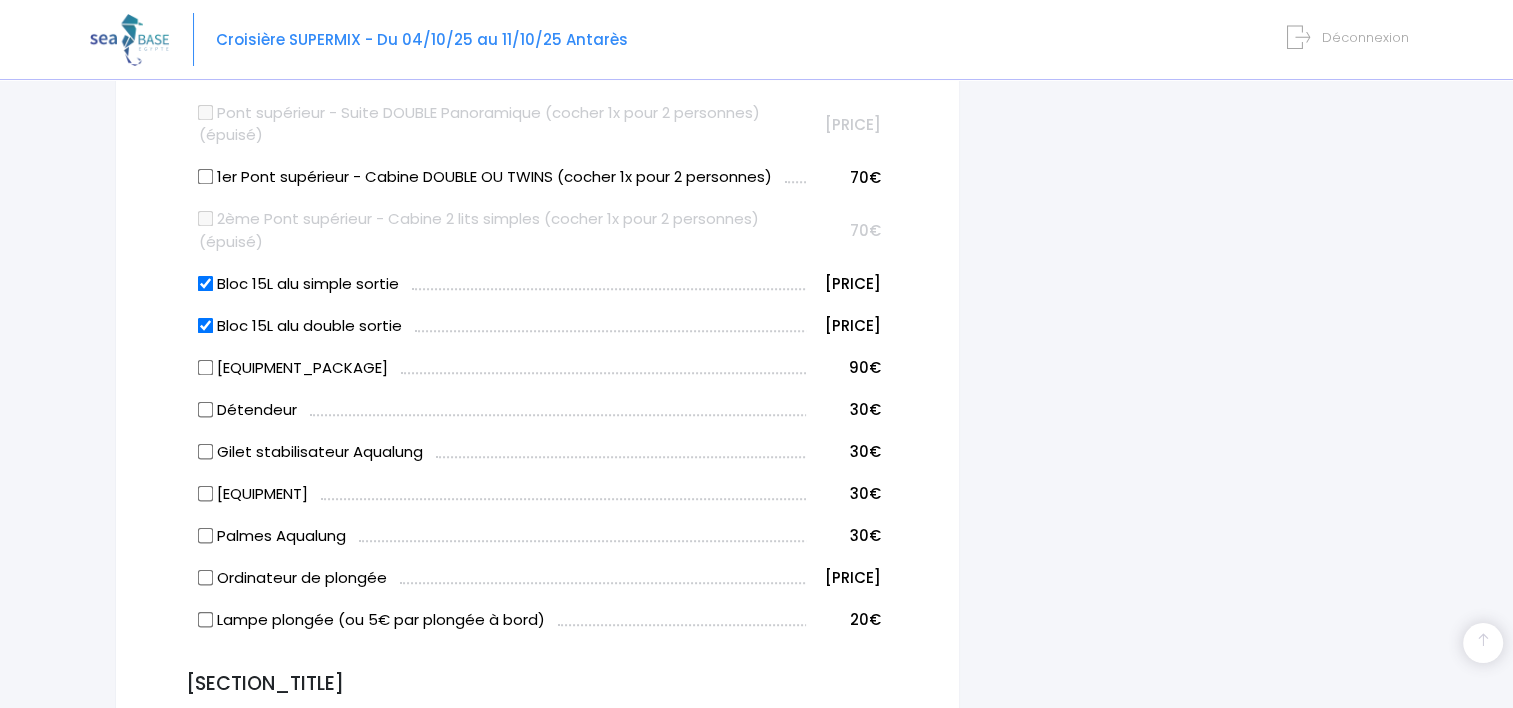click on "Bloc 15L alu double sortie" at bounding box center [206, 325] 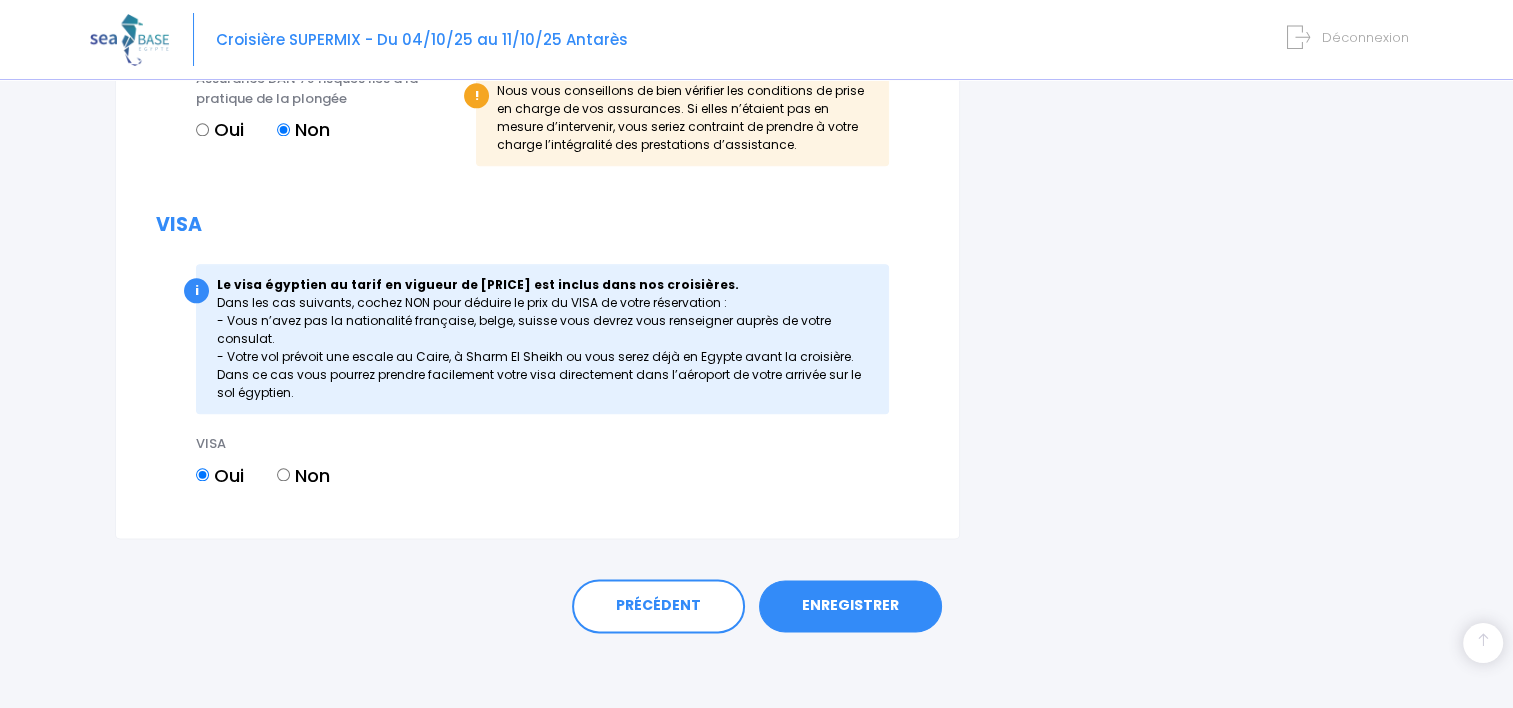 scroll, scrollTop: 2307, scrollLeft: 0, axis: vertical 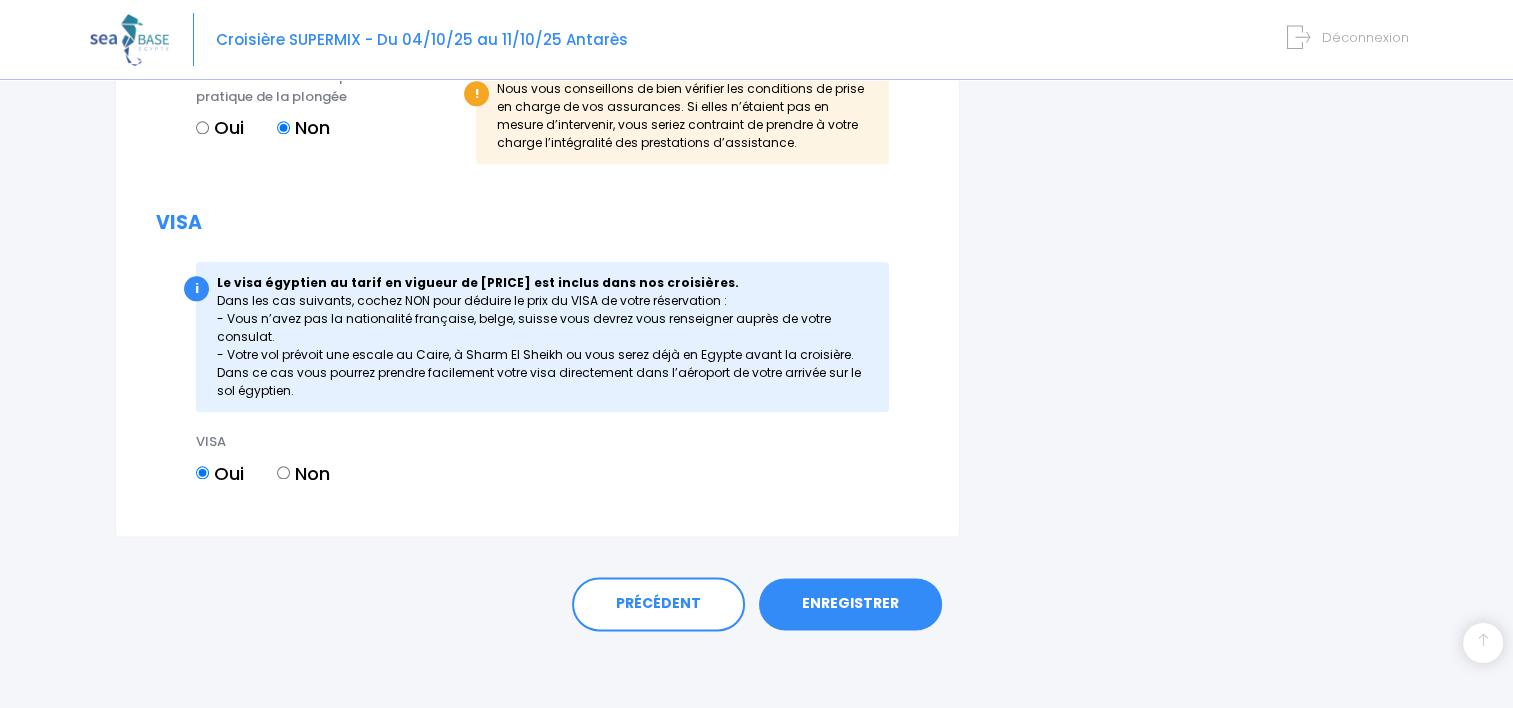 click on "ENREGISTRER" at bounding box center [850, 604] 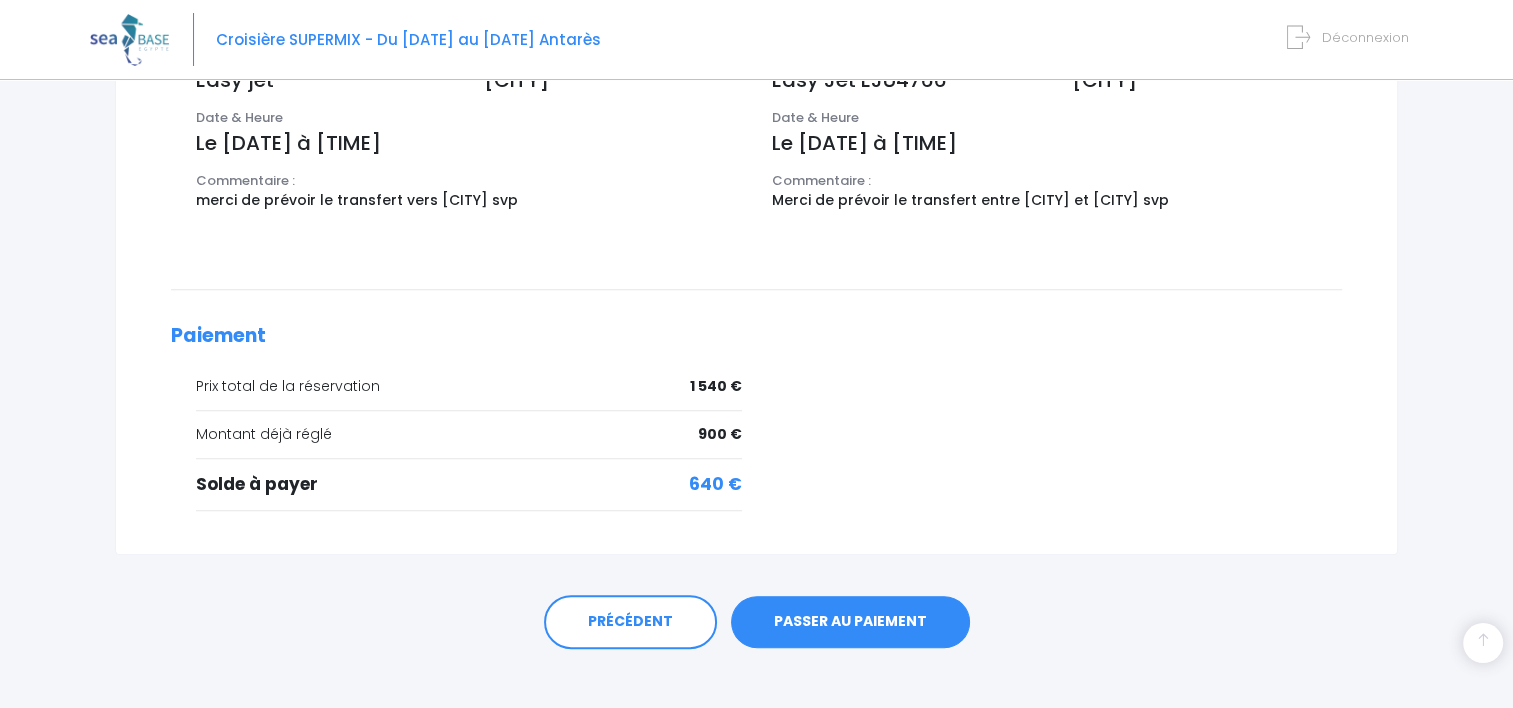 scroll, scrollTop: 748, scrollLeft: 0, axis: vertical 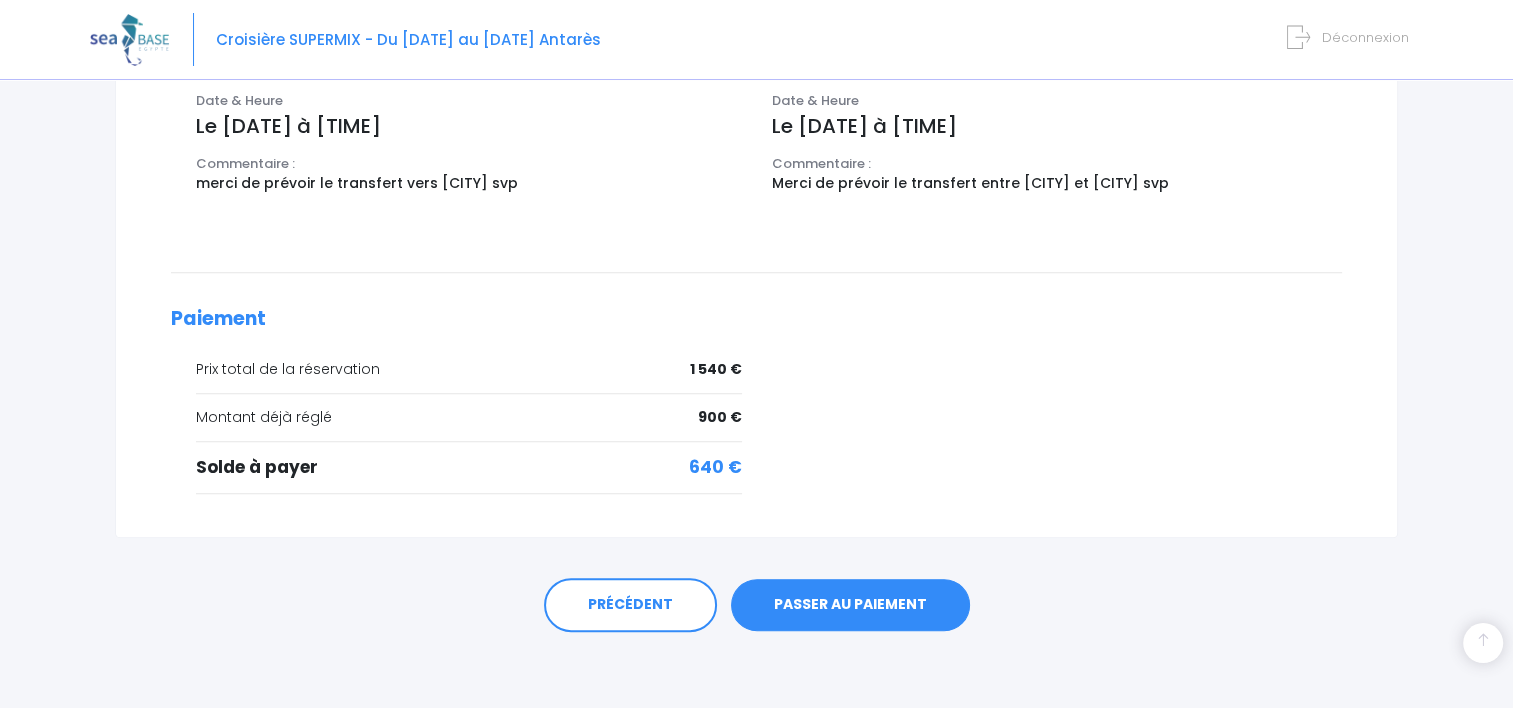 click on "PASSER AU PAIEMENT" at bounding box center [850, 605] 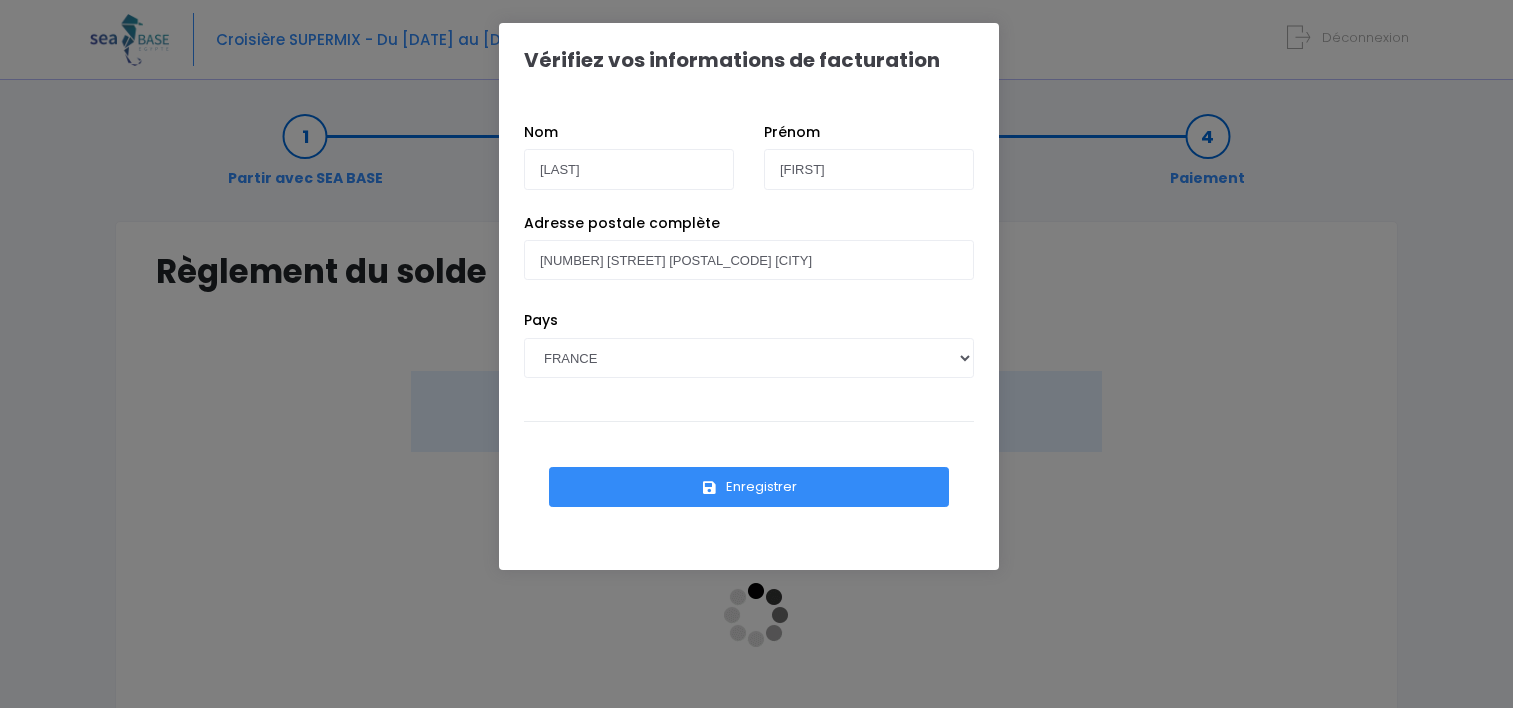 scroll, scrollTop: 0, scrollLeft: 0, axis: both 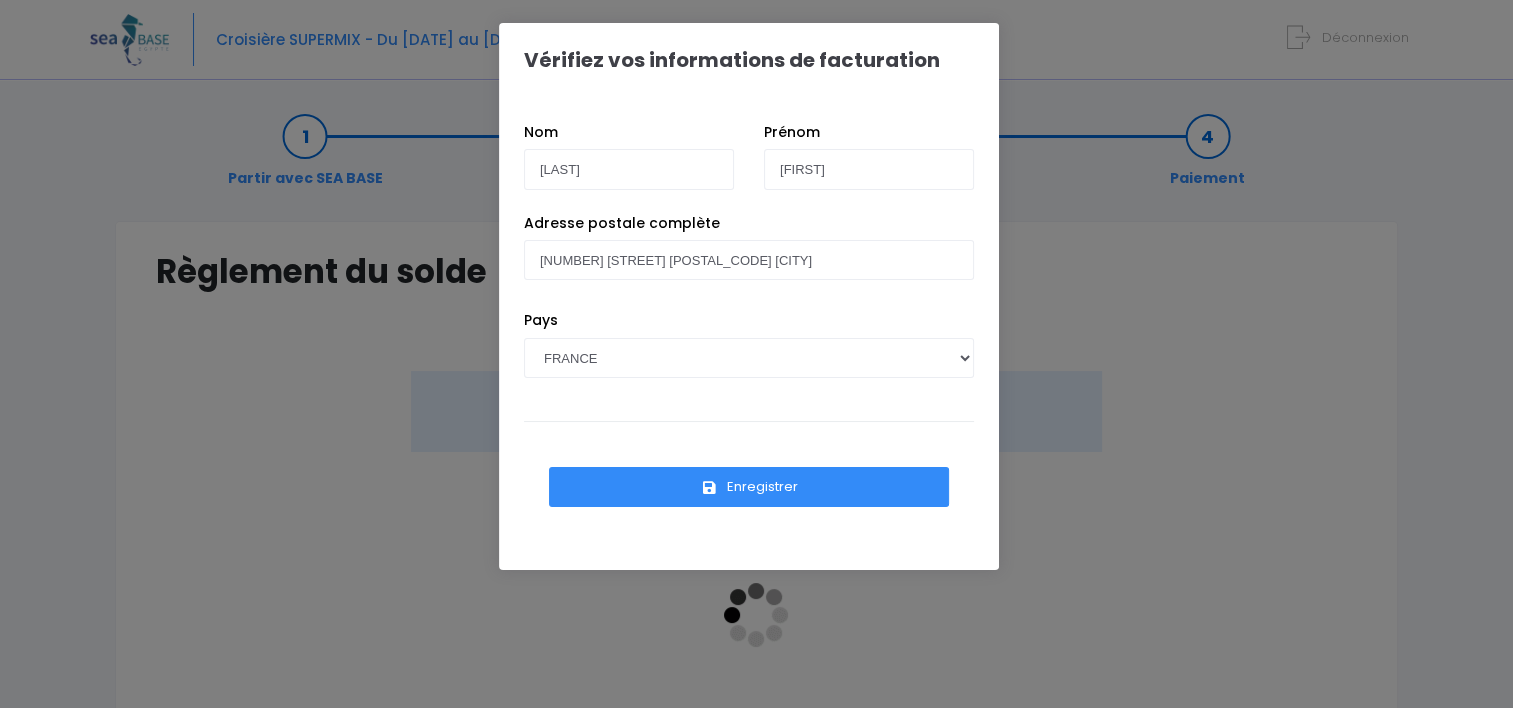 click on "Enregistrer" at bounding box center (749, 487) 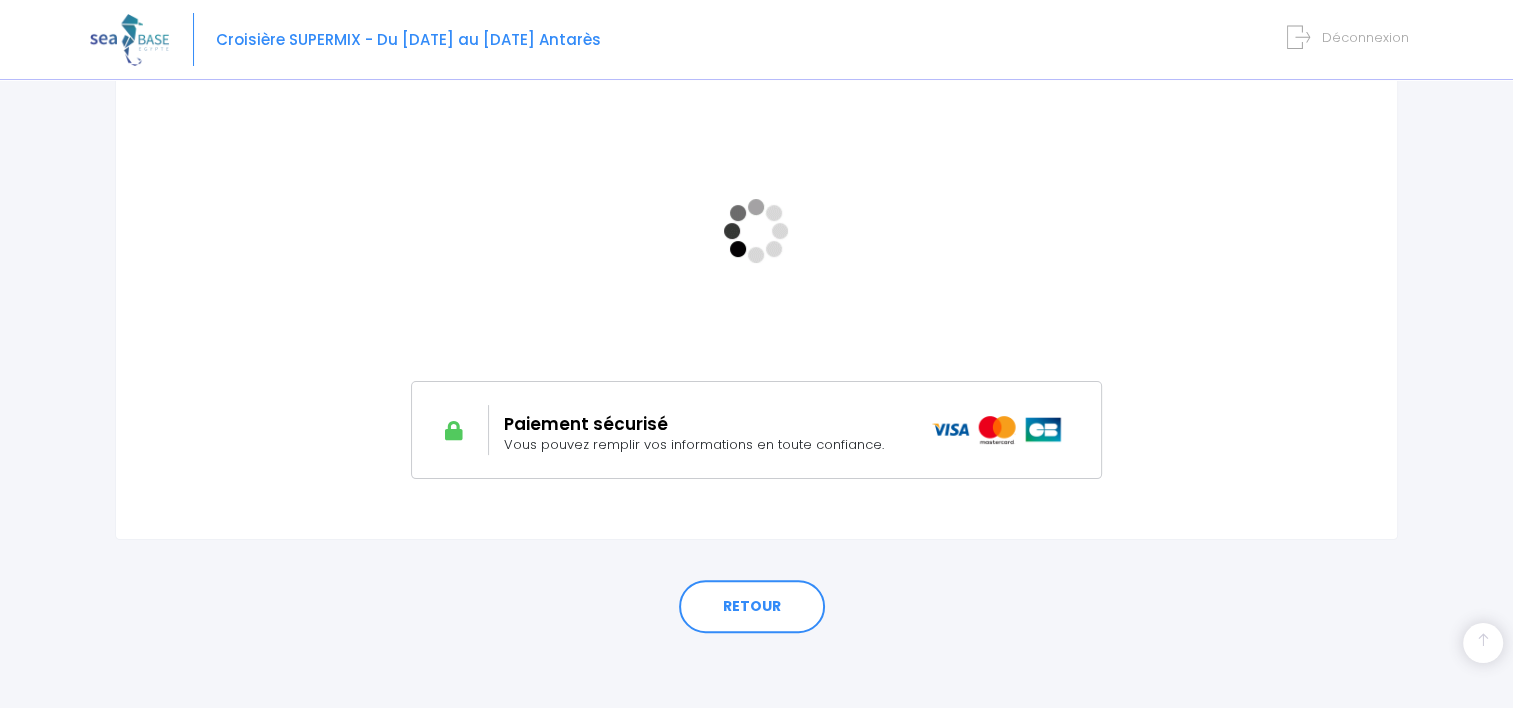 scroll, scrollTop: 388, scrollLeft: 0, axis: vertical 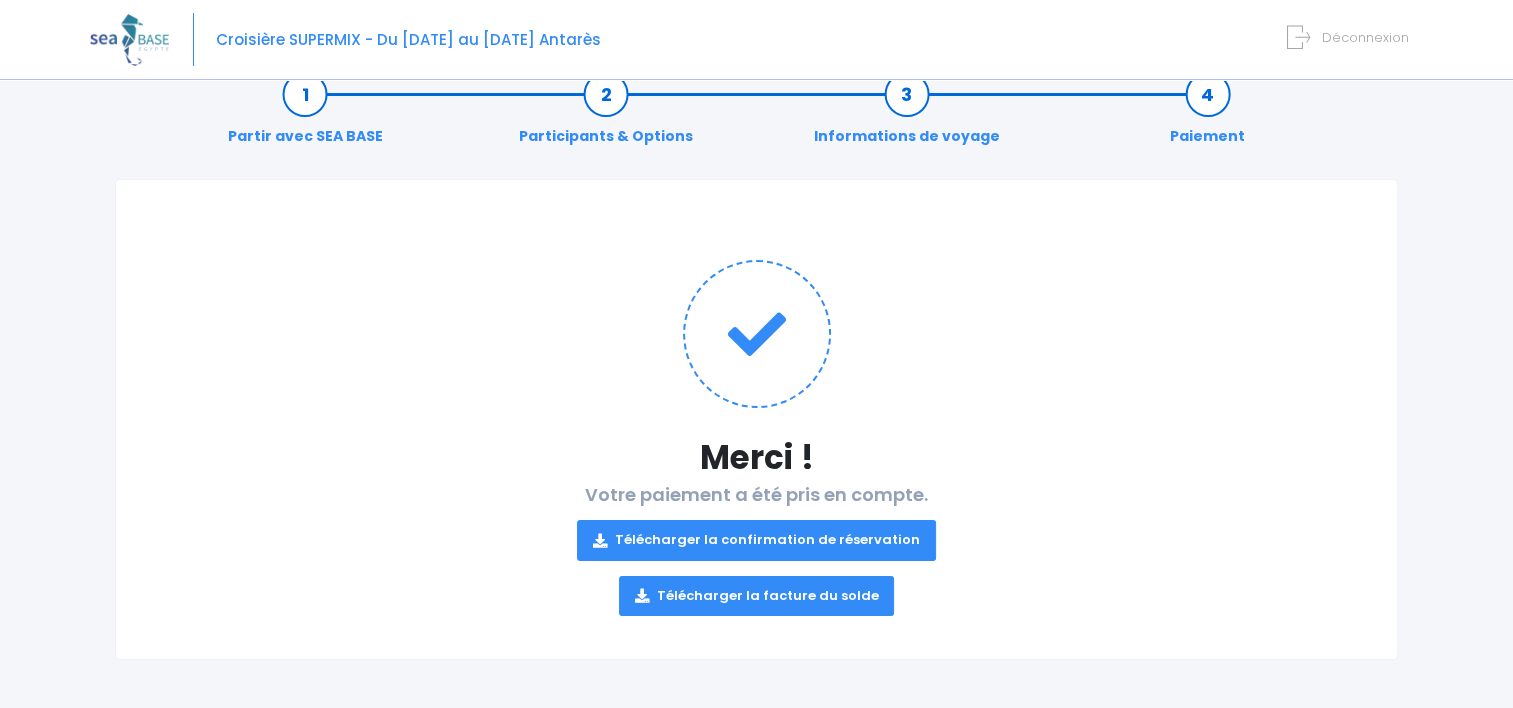 click on "Télécharger la confirmation de réservation" at bounding box center [756, 540] 